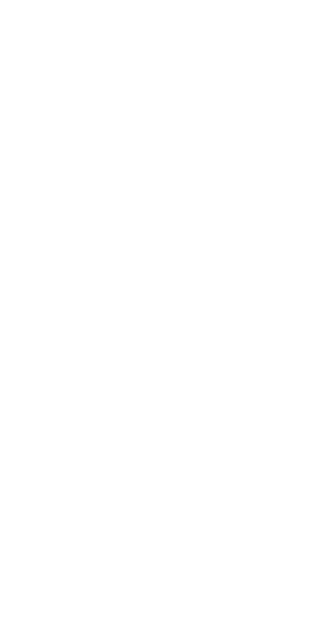 scroll, scrollTop: 0, scrollLeft: 0, axis: both 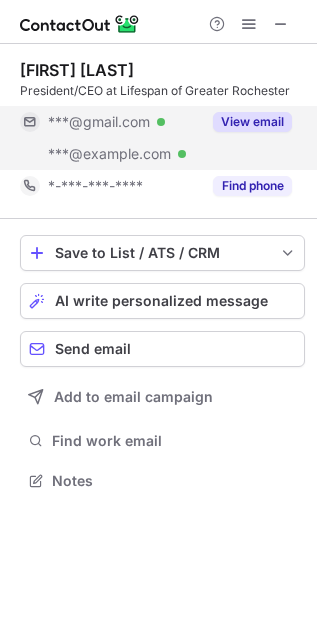 click on "View email" at bounding box center (252, 122) 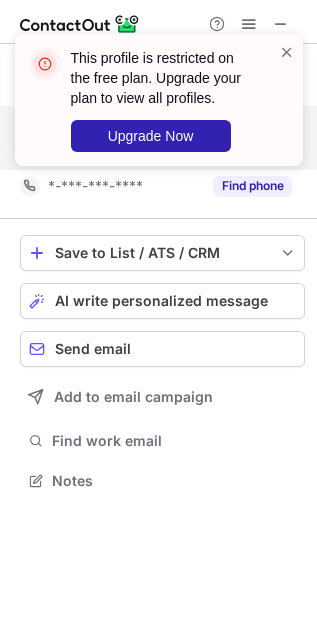 click on "This profile is restricted on the free plan. Upgrade your plan to view all profiles. Upgrade Now" at bounding box center (159, 108) 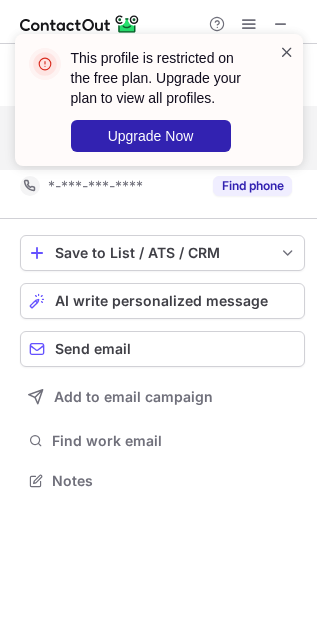 click at bounding box center [287, 52] 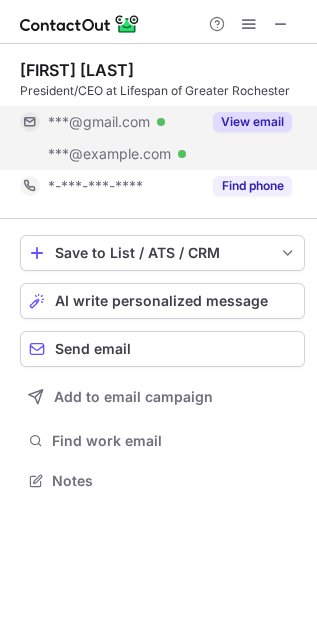 click on "This profile is restricted on the free plan. Upgrade your plan to view all profiles. Upgrade Now" at bounding box center [159, 108] 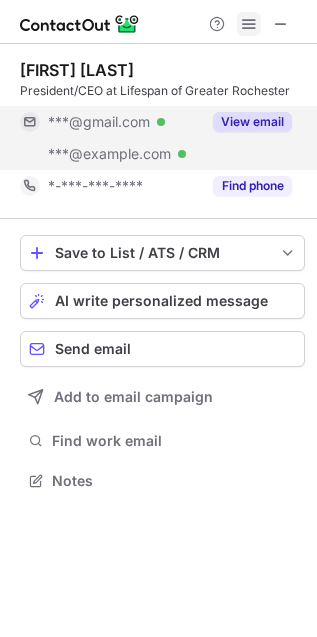 click at bounding box center (249, 24) 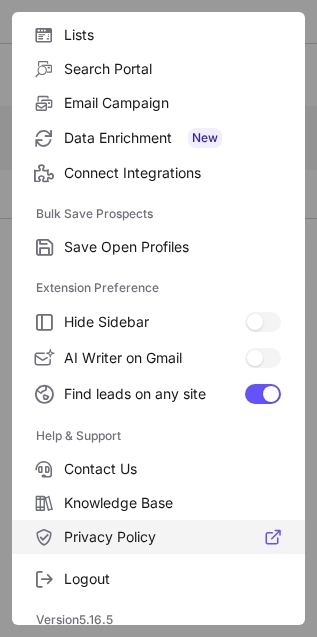 scroll, scrollTop: 195, scrollLeft: 0, axis: vertical 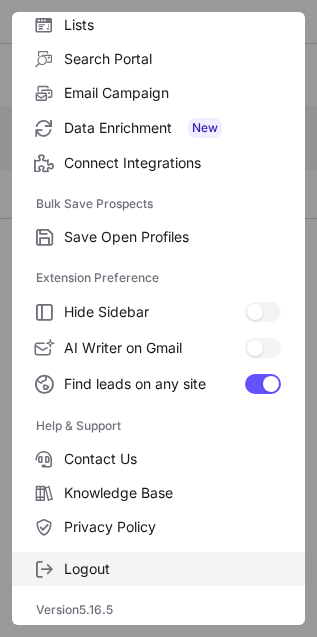click on "Logout" at bounding box center (172, 237) 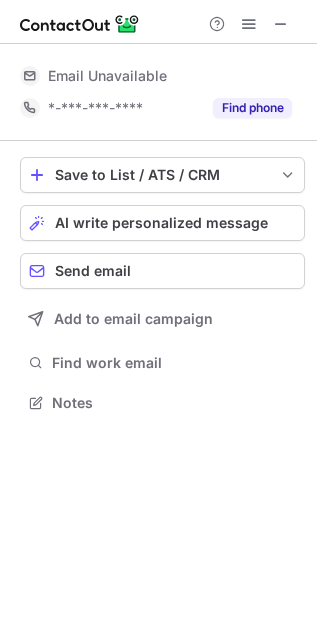 scroll, scrollTop: 390, scrollLeft: 317, axis: both 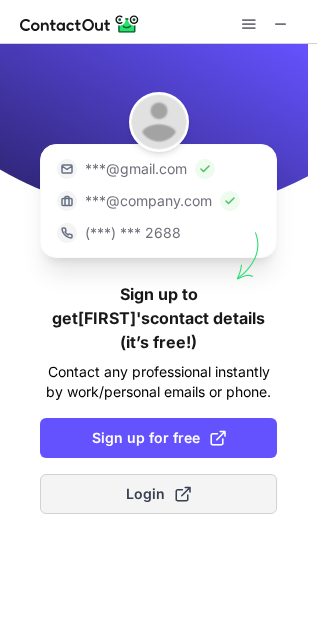 click on "Login" at bounding box center [158, 494] 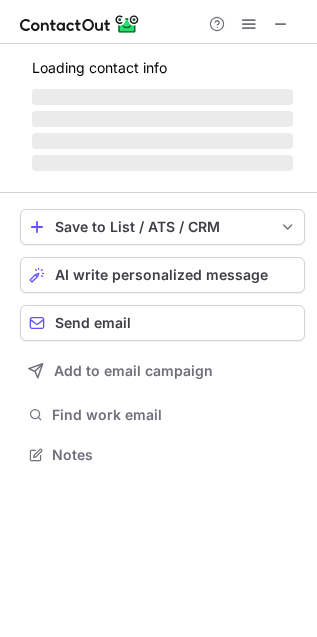 scroll, scrollTop: 10, scrollLeft: 10, axis: both 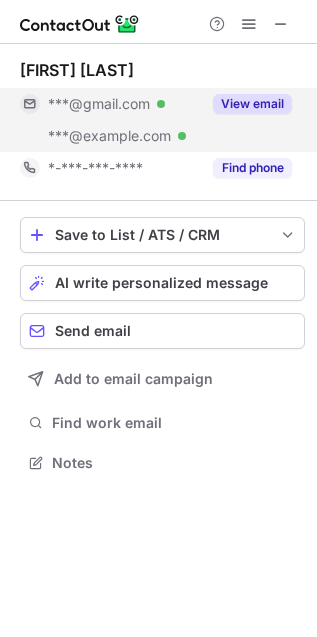 click on "View email" at bounding box center [252, 104] 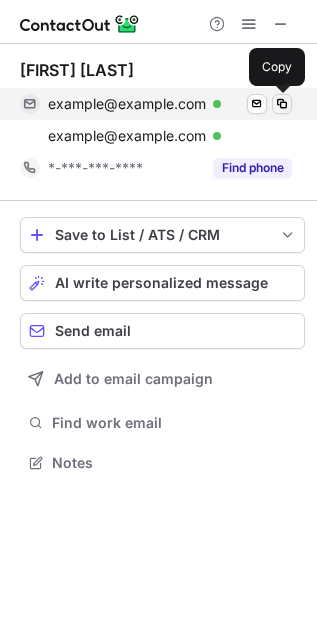click at bounding box center [282, 104] 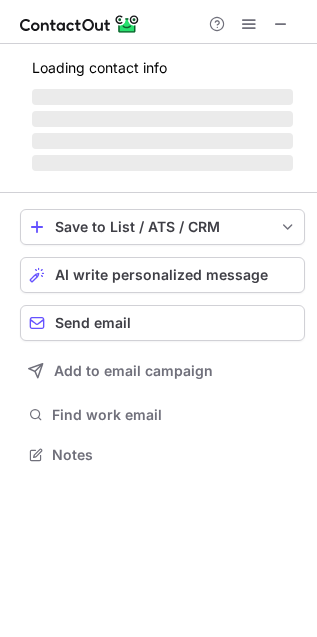 scroll, scrollTop: 442, scrollLeft: 317, axis: both 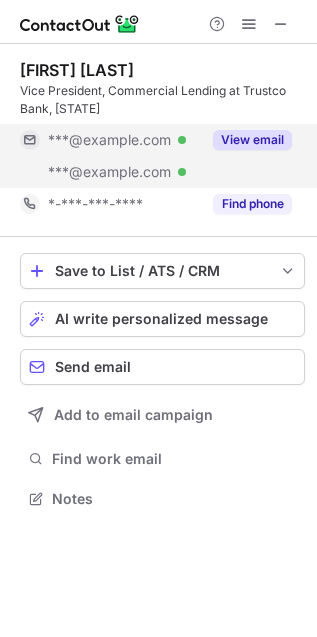 click on "View email" at bounding box center [252, 140] 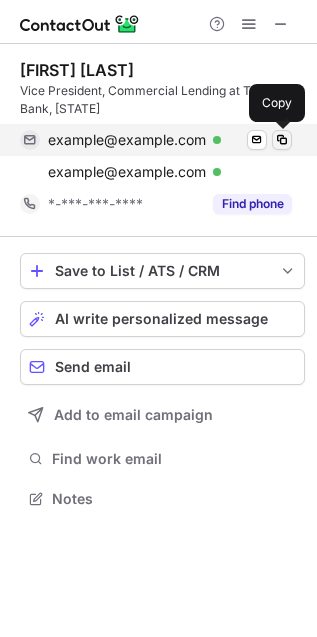 click at bounding box center (282, 140) 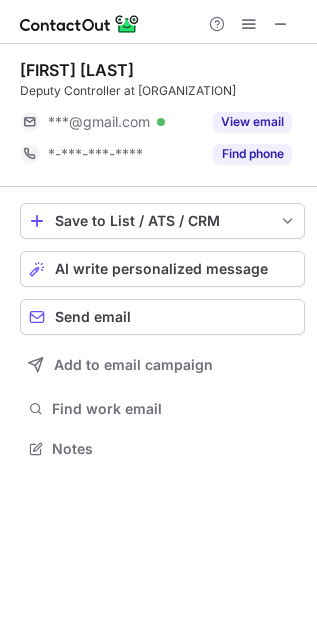 scroll, scrollTop: 435, scrollLeft: 317, axis: both 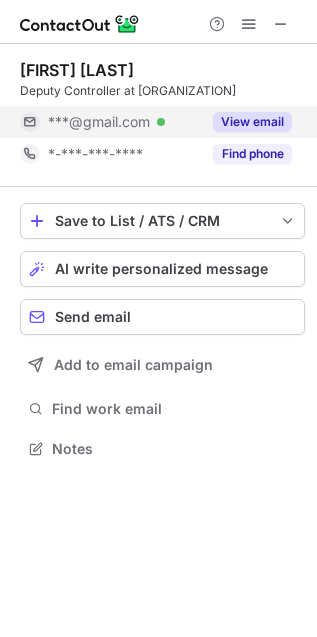 click on "View email" at bounding box center (252, 122) 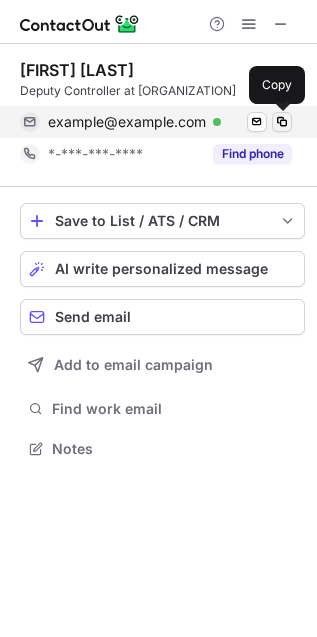 click at bounding box center [282, 122] 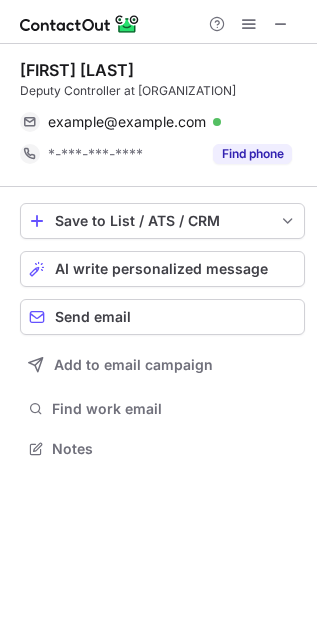 scroll, scrollTop: 442, scrollLeft: 317, axis: both 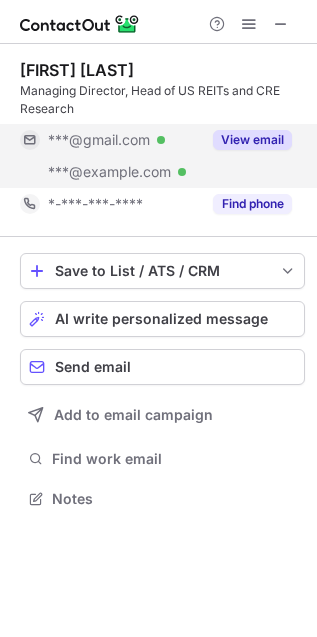 click on "View email" at bounding box center [252, 140] 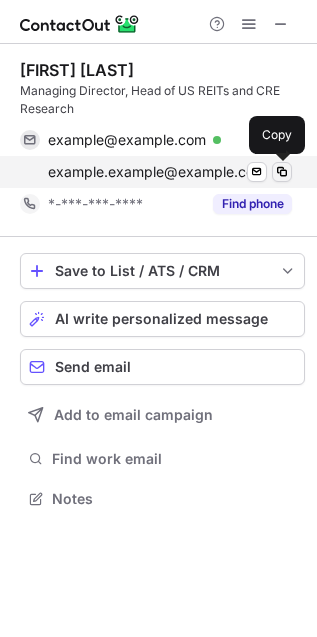 click at bounding box center [282, 172] 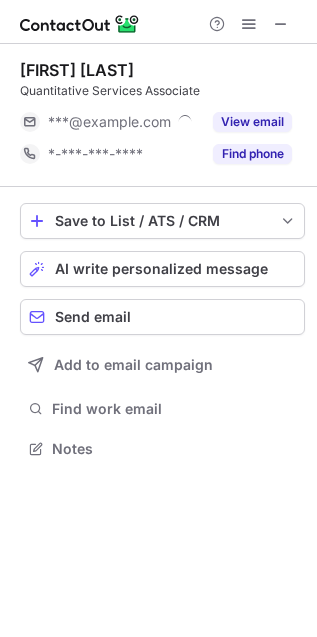 scroll, scrollTop: 435, scrollLeft: 317, axis: both 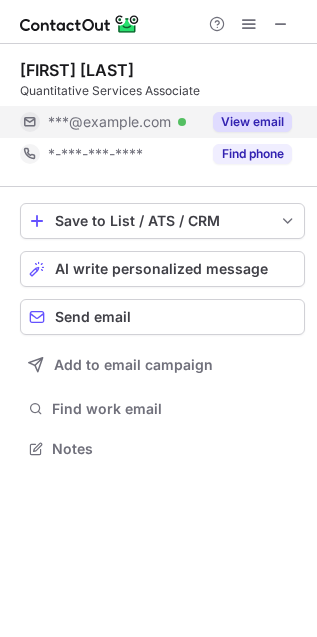 click on "View email" at bounding box center (252, 122) 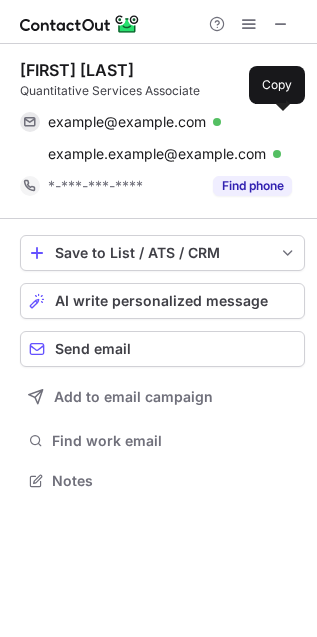 scroll, scrollTop: 10, scrollLeft: 10, axis: both 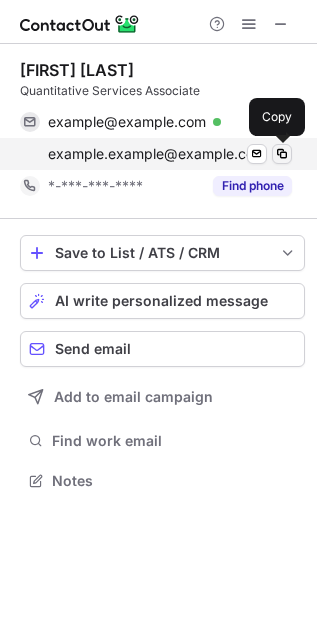 click at bounding box center [282, 154] 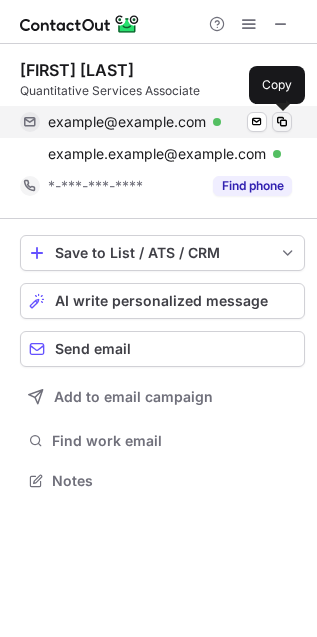 click at bounding box center (282, 122) 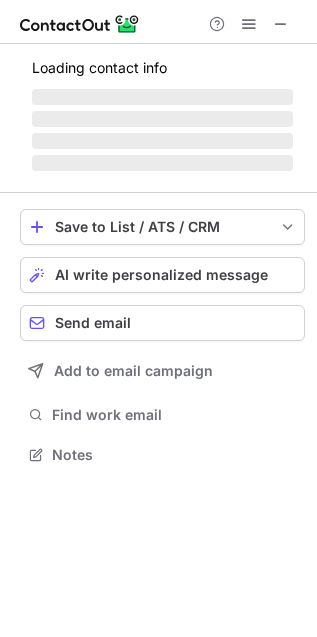 scroll, scrollTop: 442, scrollLeft: 317, axis: both 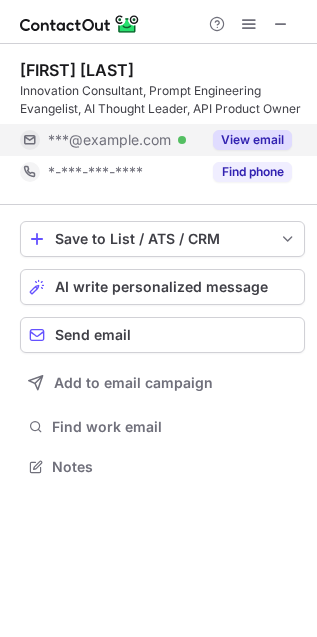 click on "View email" at bounding box center [252, 140] 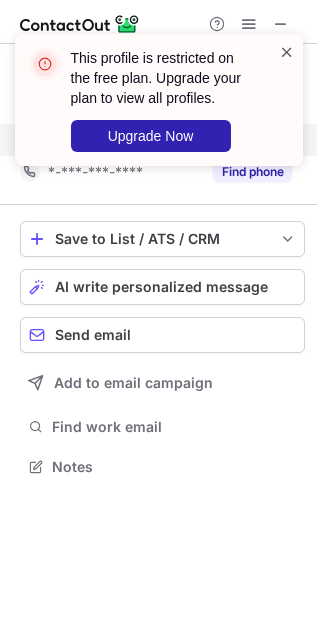 click at bounding box center [287, 52] 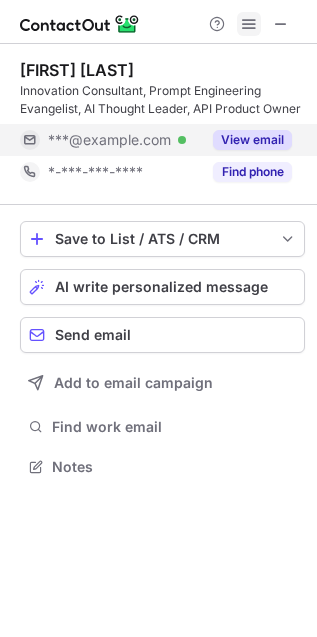 click at bounding box center [249, 24] 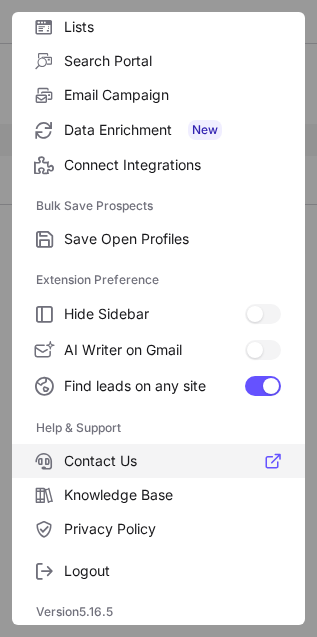 scroll, scrollTop: 195, scrollLeft: 0, axis: vertical 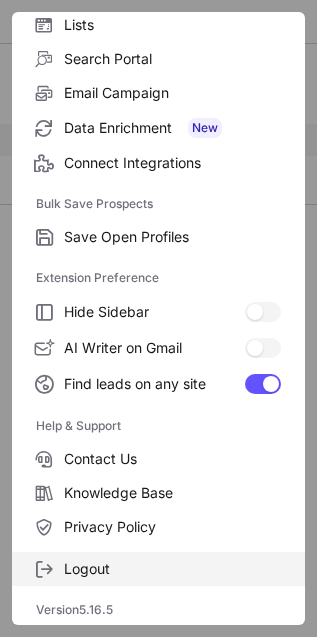 click on "Logout" at bounding box center [172, 237] 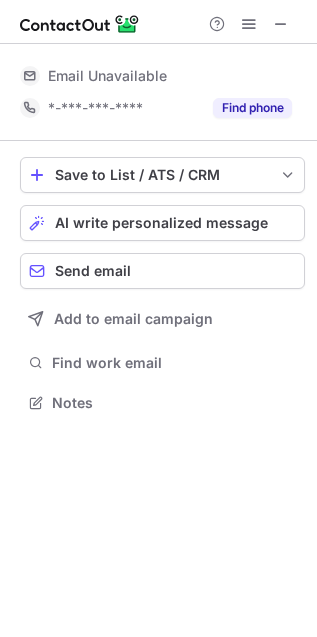 scroll, scrollTop: 390, scrollLeft: 317, axis: both 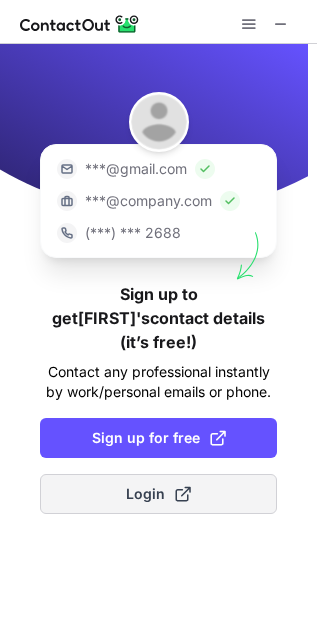 click on "Login" at bounding box center (158, 494) 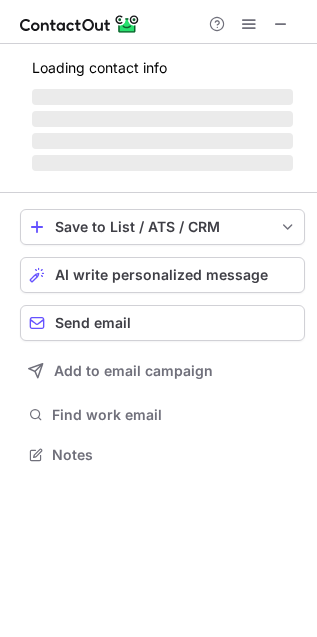 scroll, scrollTop: 10, scrollLeft: 10, axis: both 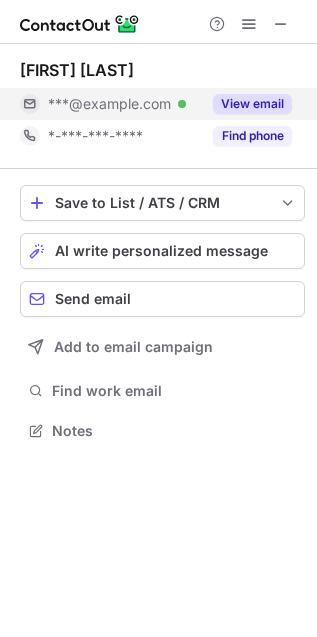 click on "View email" at bounding box center (252, 104) 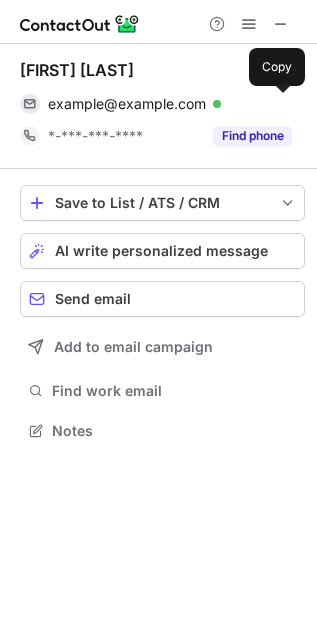click at bounding box center (282, 104) 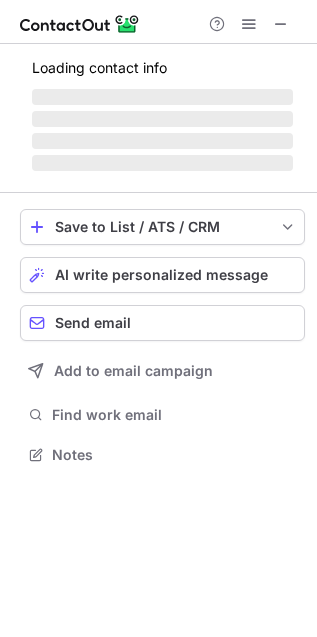 scroll, scrollTop: 442, scrollLeft: 317, axis: both 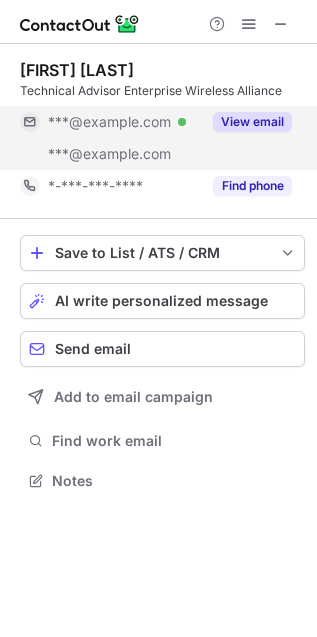 click on "View email" at bounding box center (252, 122) 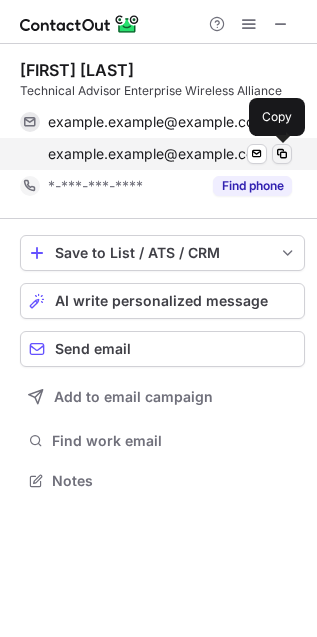 click at bounding box center (282, 154) 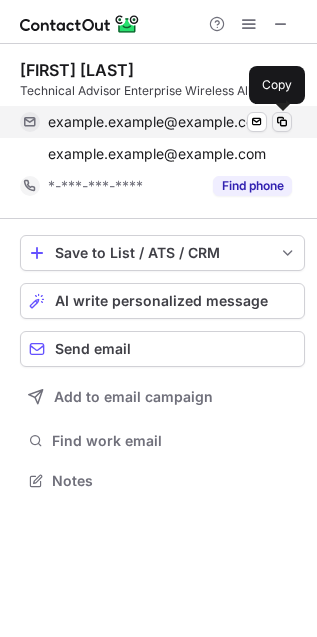 click at bounding box center (282, 122) 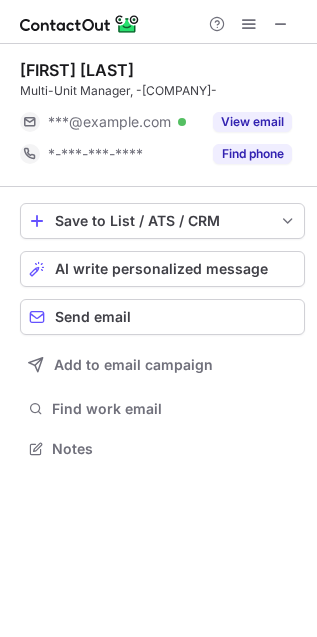 scroll, scrollTop: 435, scrollLeft: 317, axis: both 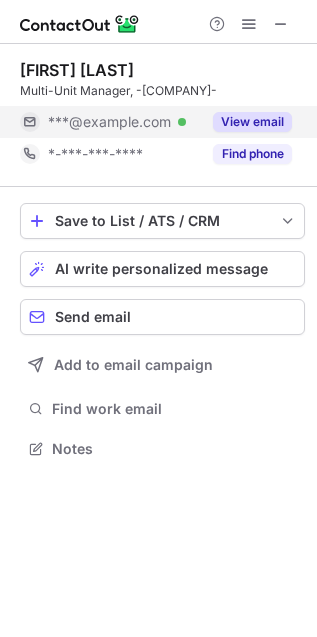 click on "View email" at bounding box center (252, 122) 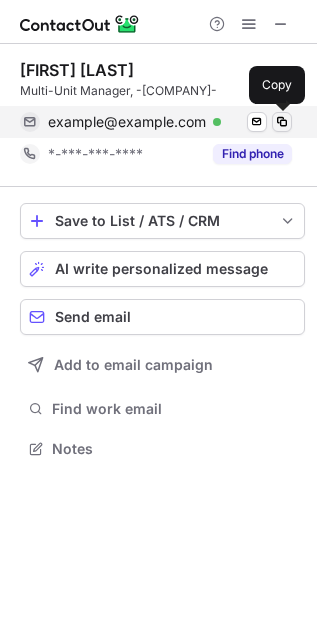 click at bounding box center [282, 122] 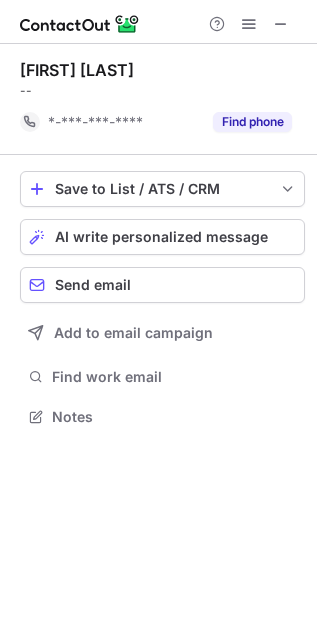 scroll, scrollTop: 402, scrollLeft: 317, axis: both 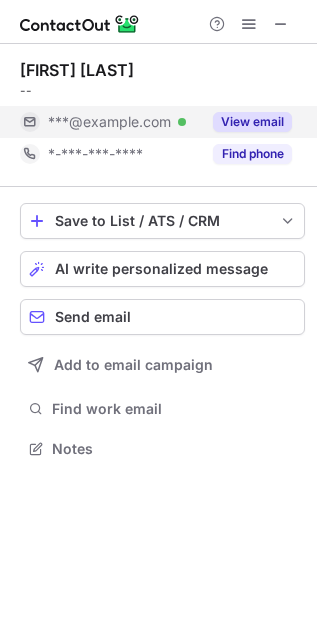click on "View email" at bounding box center (252, 122) 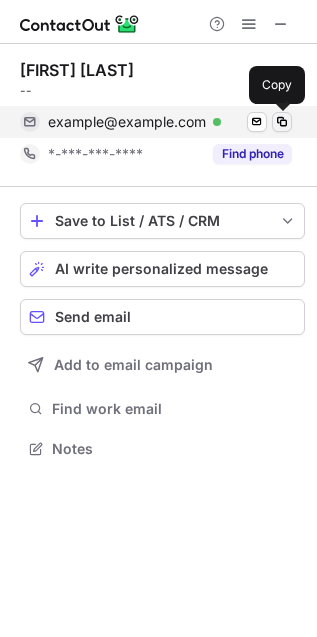 click at bounding box center (282, 122) 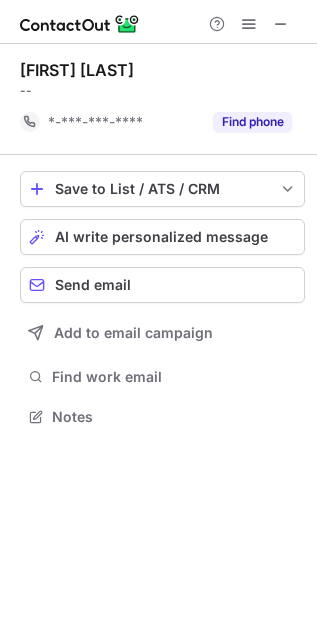 scroll, scrollTop: 402, scrollLeft: 317, axis: both 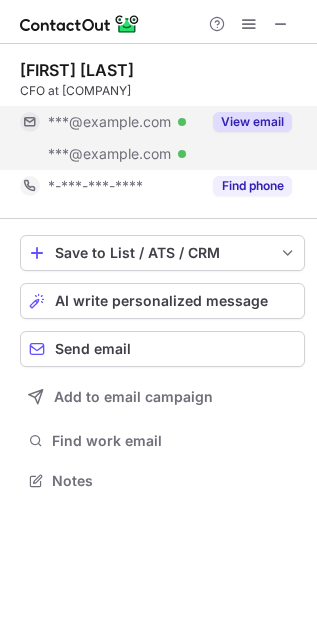 click on "View email" at bounding box center [252, 122] 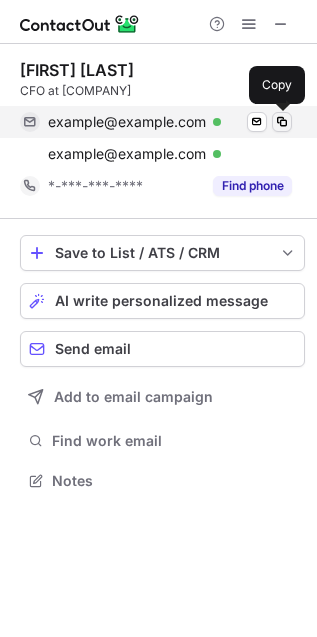 click at bounding box center (282, 122) 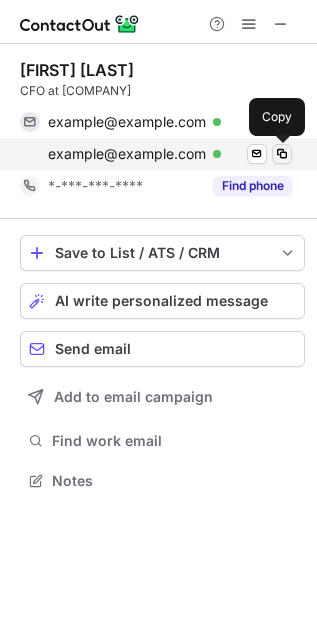click at bounding box center [282, 154] 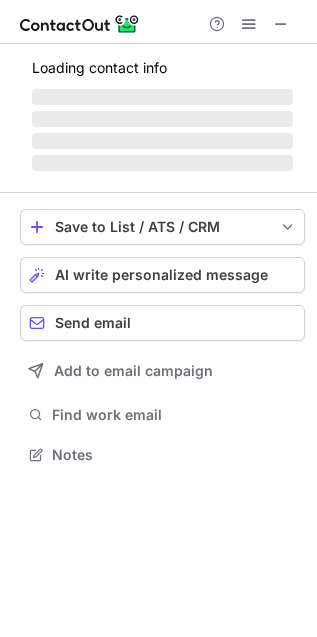 scroll, scrollTop: 442, scrollLeft: 317, axis: both 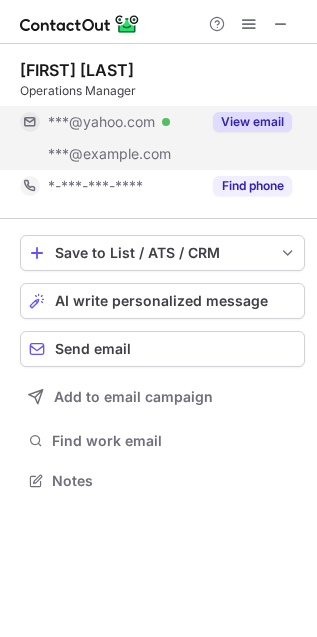 click on "View email" at bounding box center [252, 122] 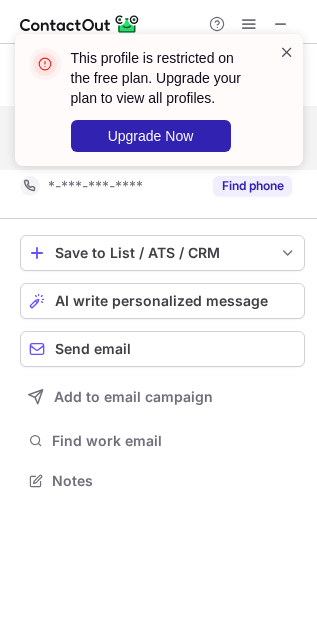 click at bounding box center (287, 52) 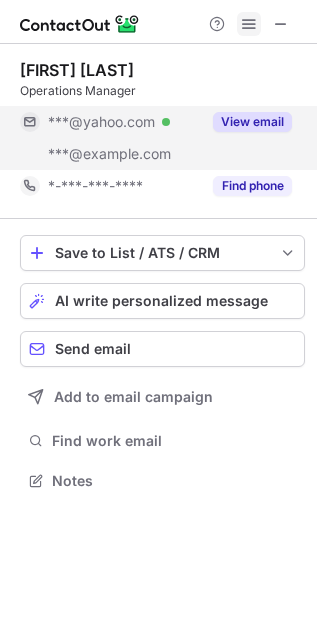 click at bounding box center (249, 24) 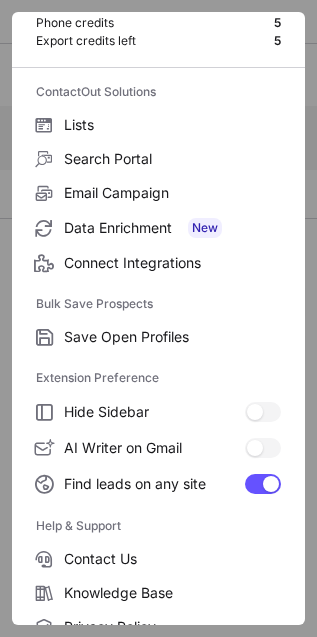 scroll, scrollTop: 195, scrollLeft: 0, axis: vertical 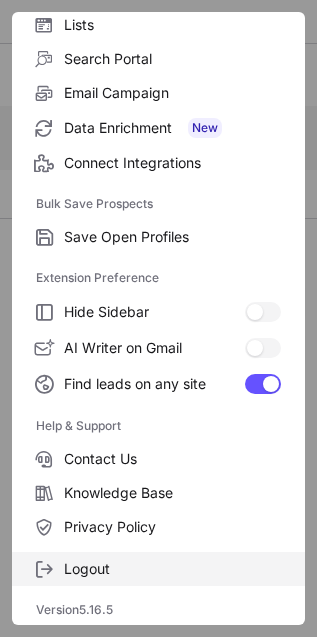 click on "Logout" at bounding box center [172, 237] 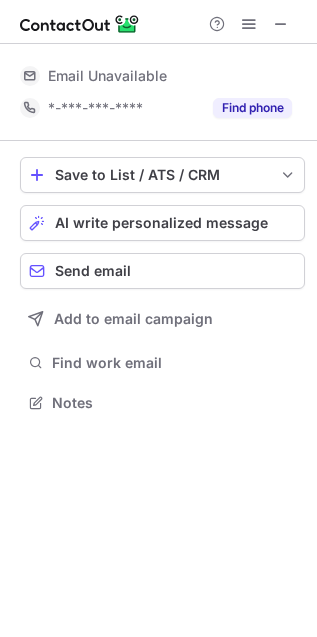 scroll, scrollTop: 390, scrollLeft: 317, axis: both 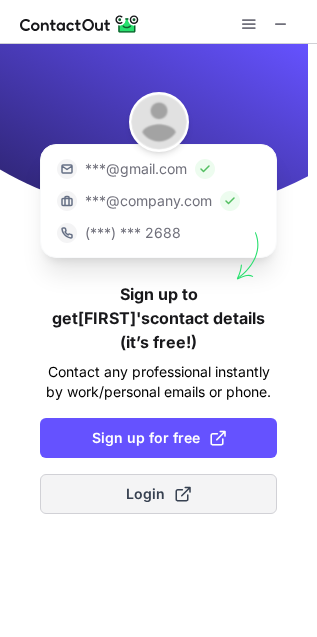 click on "Login" at bounding box center (158, 494) 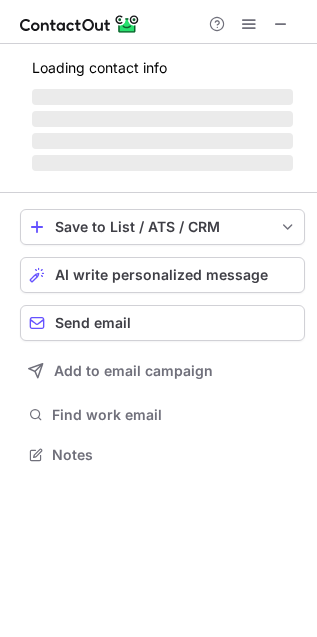 scroll, scrollTop: 10, scrollLeft: 10, axis: both 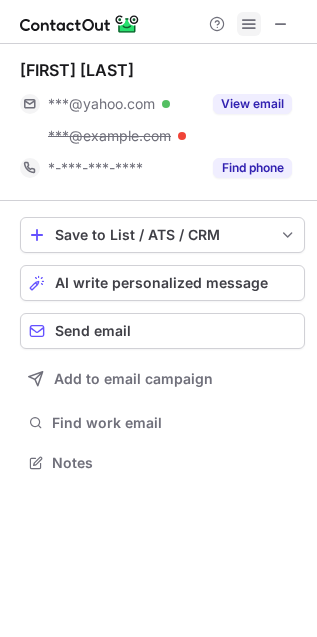 click at bounding box center [249, 24] 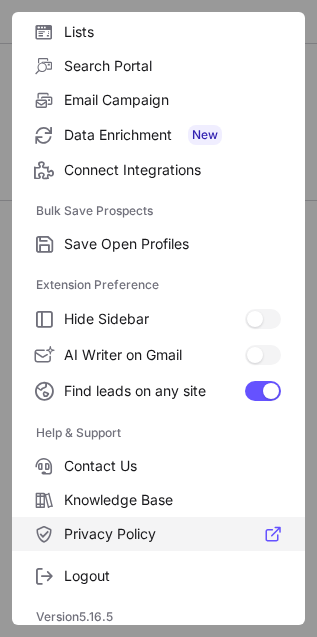 scroll, scrollTop: 195, scrollLeft: 0, axis: vertical 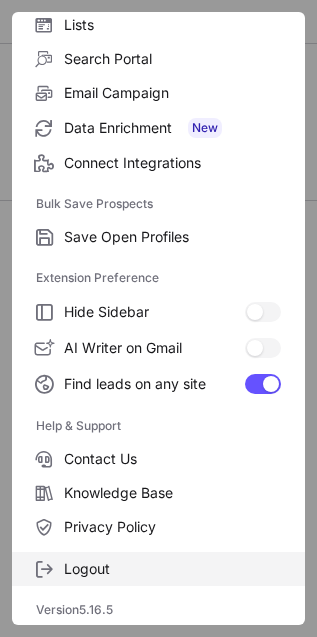 click on "Logout" at bounding box center [172, 237] 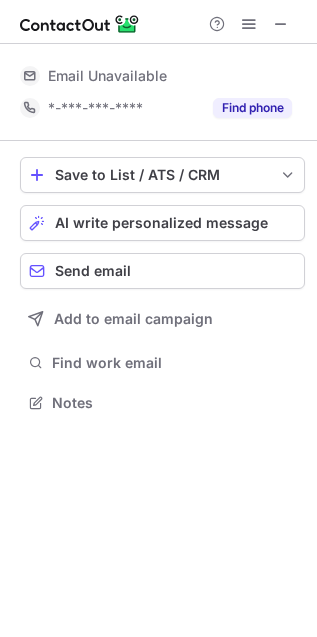 scroll, scrollTop: 0, scrollLeft: 0, axis: both 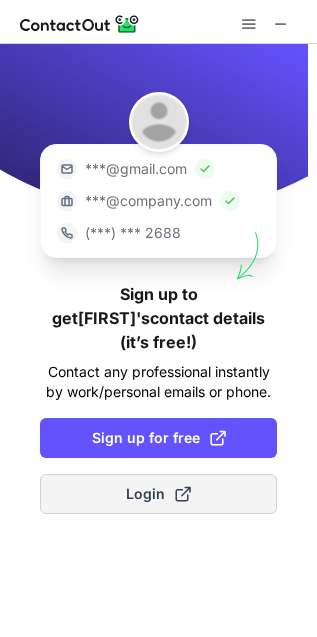 click on "Login" at bounding box center [158, 494] 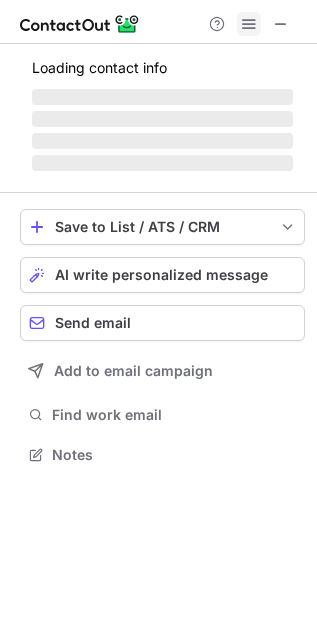 scroll, scrollTop: 10, scrollLeft: 10, axis: both 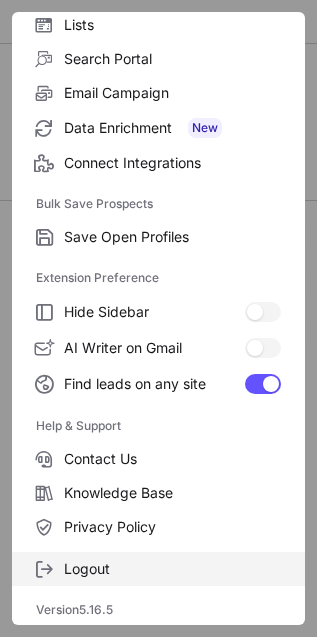 click on "Logout" at bounding box center [172, 237] 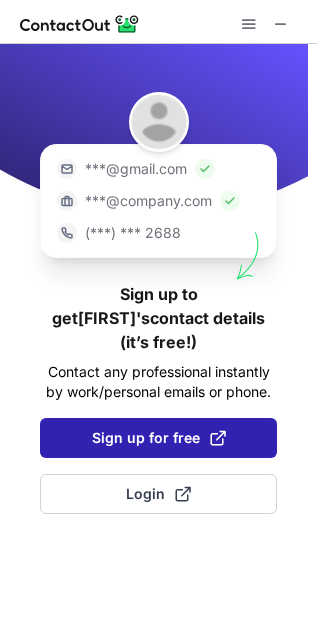 click on "Sign up for free" at bounding box center (159, 438) 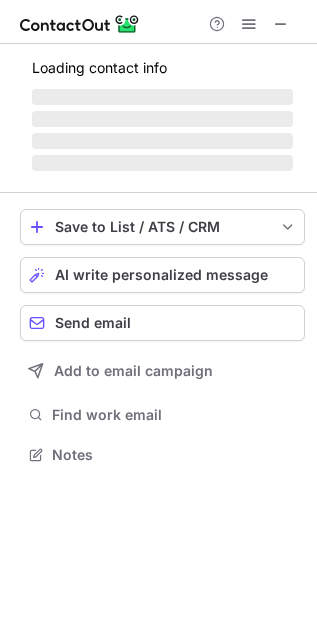 scroll, scrollTop: 10, scrollLeft: 10, axis: both 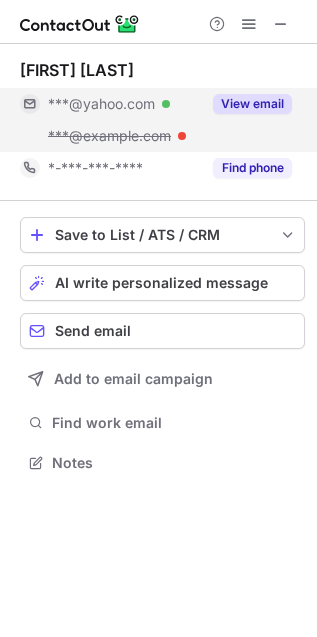 click on "View email" at bounding box center [252, 104] 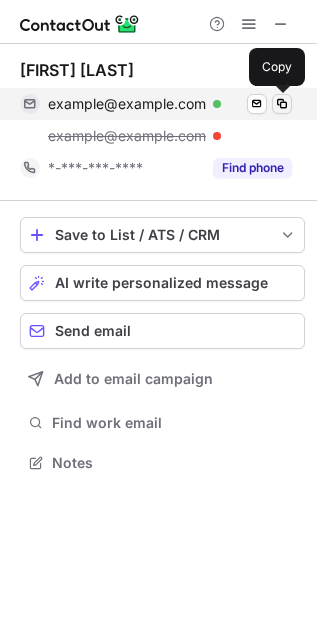 click at bounding box center [282, 104] 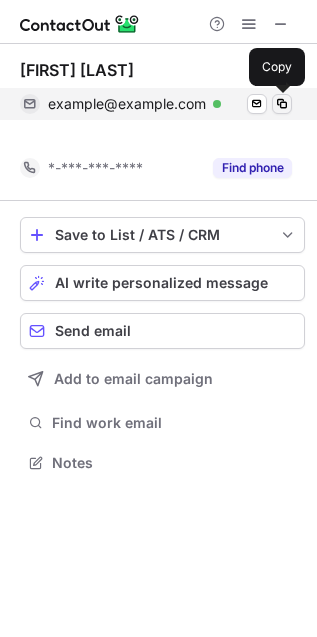 scroll, scrollTop: 416, scrollLeft: 317, axis: both 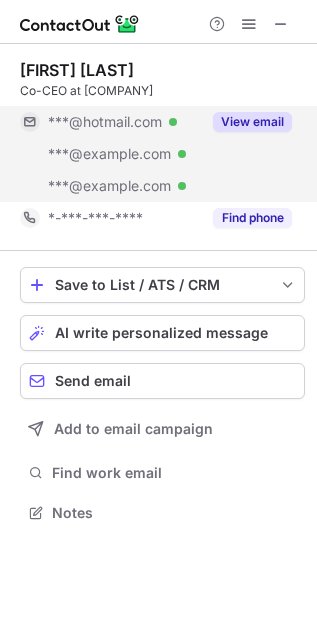 click on "View email" at bounding box center (252, 122) 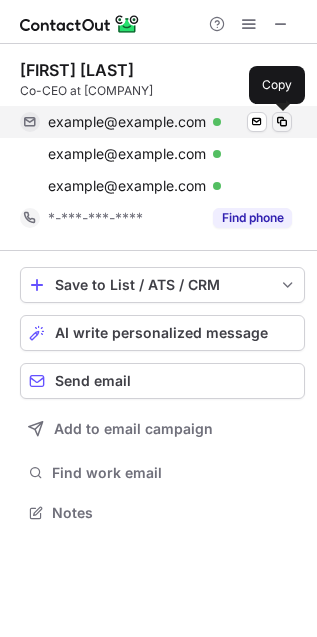 click at bounding box center [282, 122] 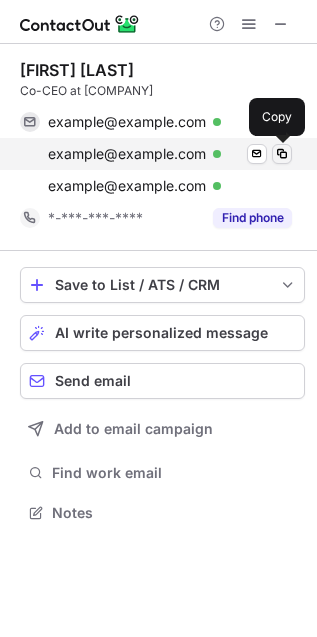 click at bounding box center [282, 154] 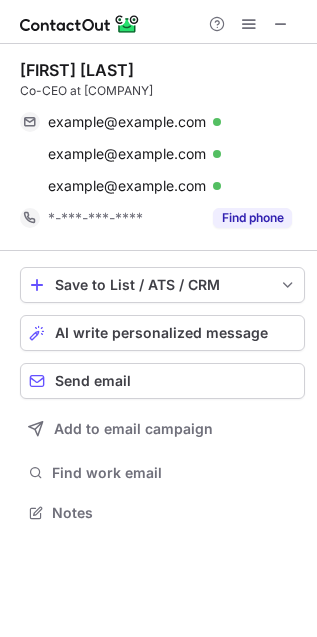 scroll, scrollTop: 442, scrollLeft: 317, axis: both 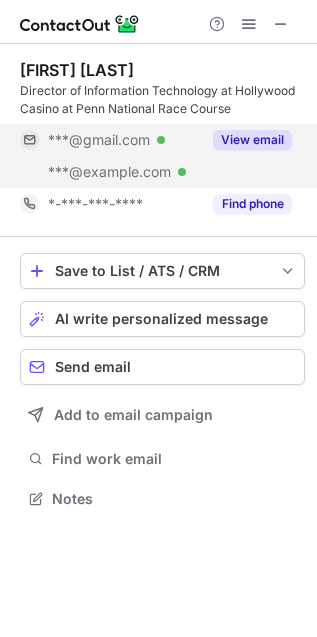 click on "View email" at bounding box center [252, 140] 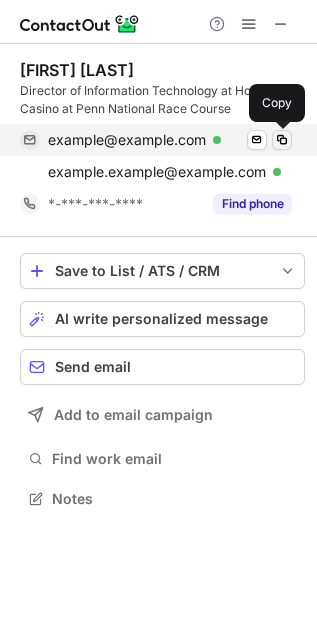 click at bounding box center (282, 140) 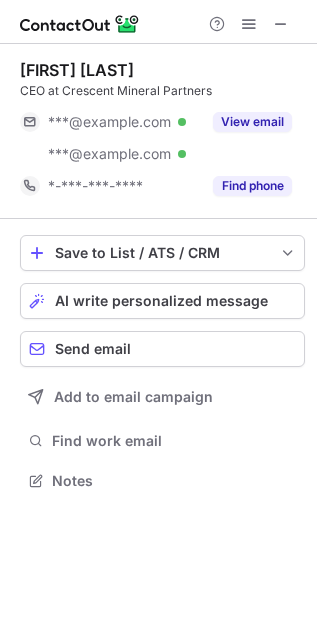 scroll, scrollTop: 466, scrollLeft: 317, axis: both 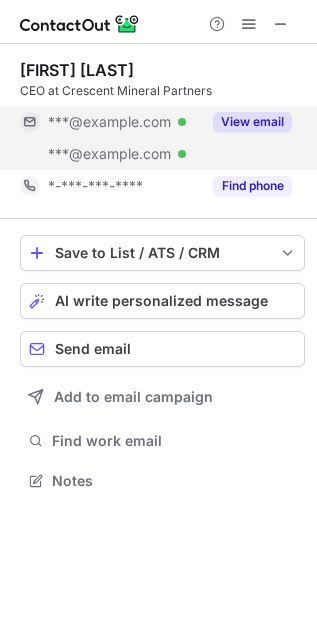 click on "View email" at bounding box center (252, 122) 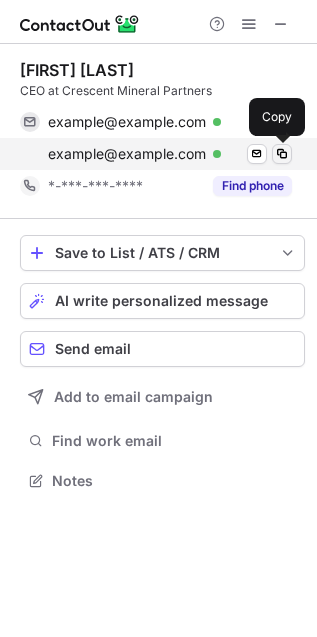 click at bounding box center (282, 154) 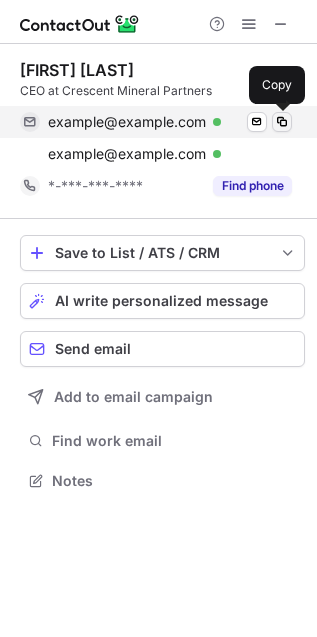 click at bounding box center (282, 122) 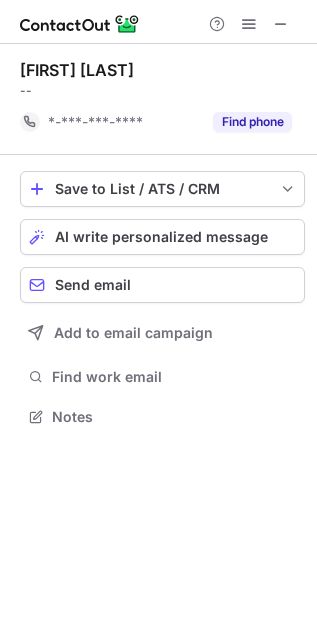 scroll, scrollTop: 402, scrollLeft: 317, axis: both 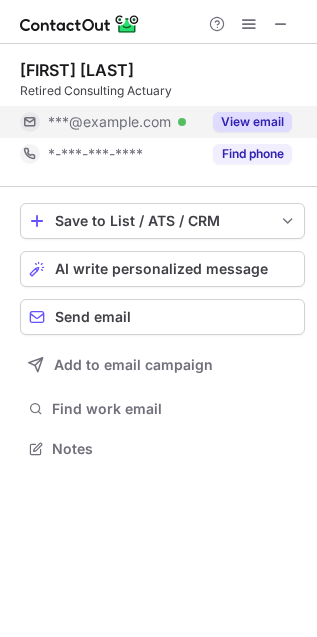 click on "View email" at bounding box center (252, 122) 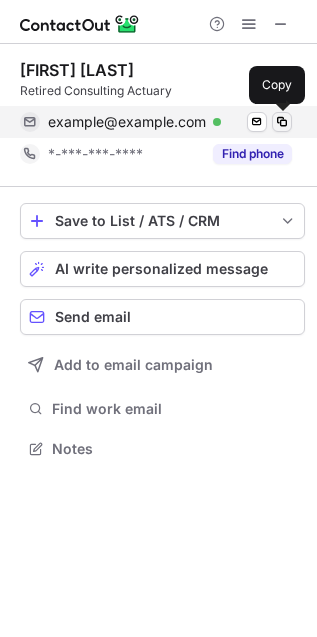 click at bounding box center [282, 122] 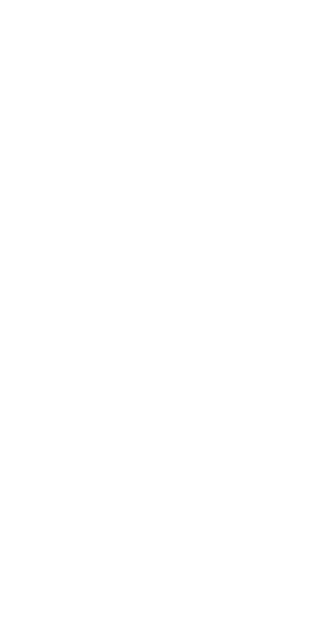 scroll, scrollTop: 0, scrollLeft: 0, axis: both 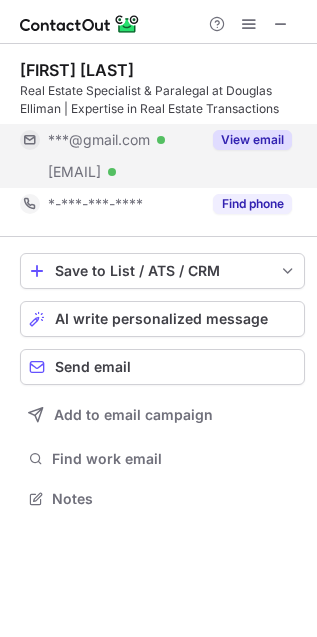 click on "View email" at bounding box center [252, 140] 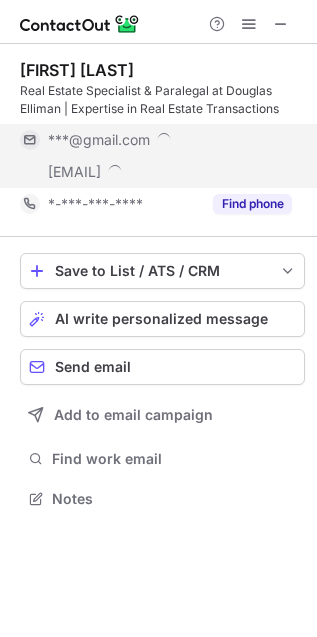 scroll, scrollTop: 10, scrollLeft: 10, axis: both 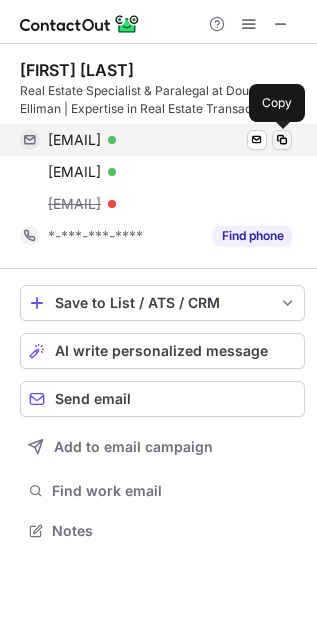click at bounding box center [282, 140] 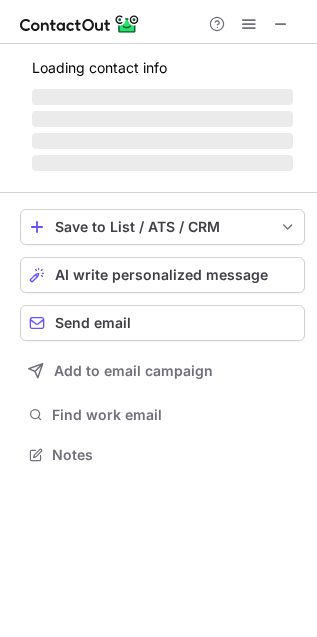 scroll, scrollTop: 442, scrollLeft: 317, axis: both 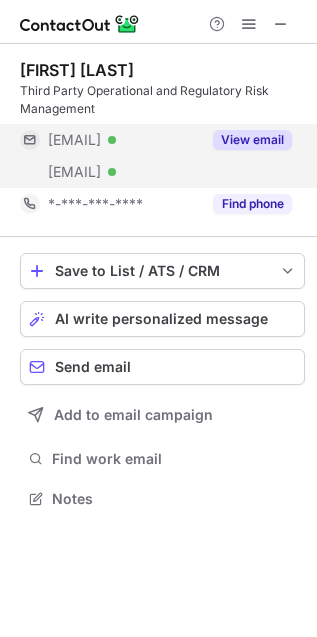 click on "View email" at bounding box center [252, 140] 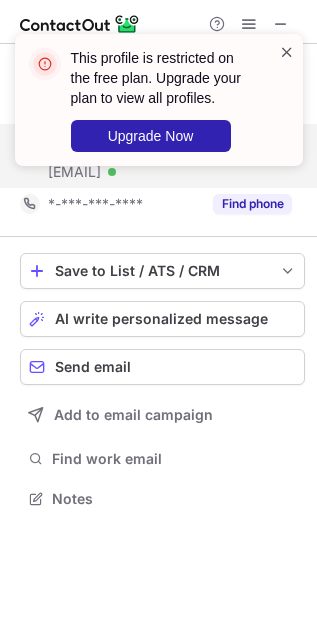 click at bounding box center (287, 52) 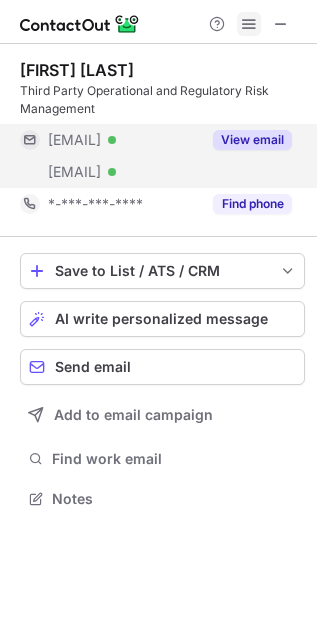 click at bounding box center (249, 24) 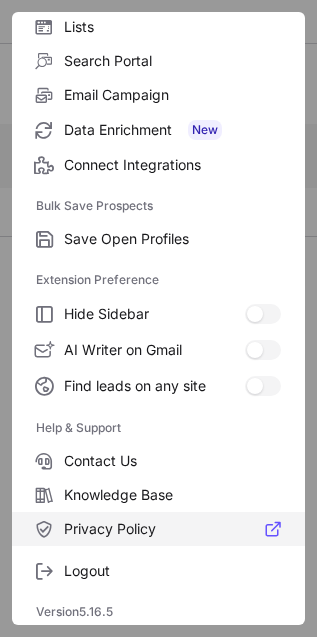 scroll, scrollTop: 195, scrollLeft: 0, axis: vertical 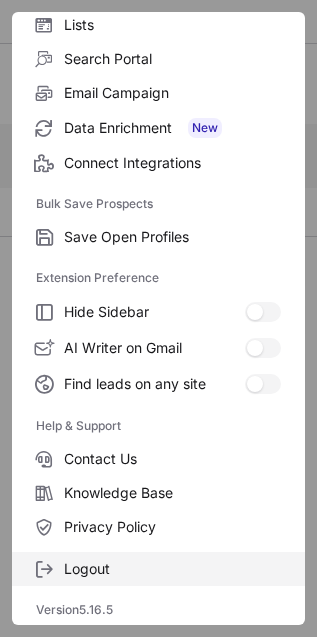 click on "Logout" at bounding box center [172, 237] 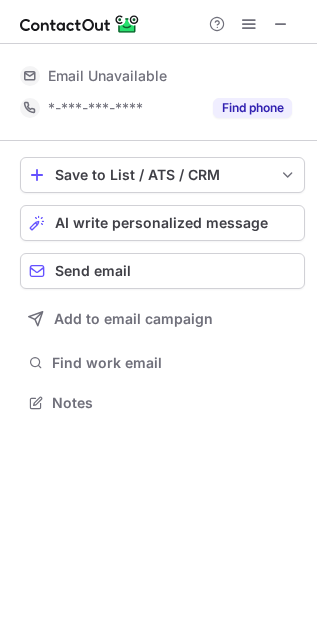 scroll, scrollTop: 0, scrollLeft: 0, axis: both 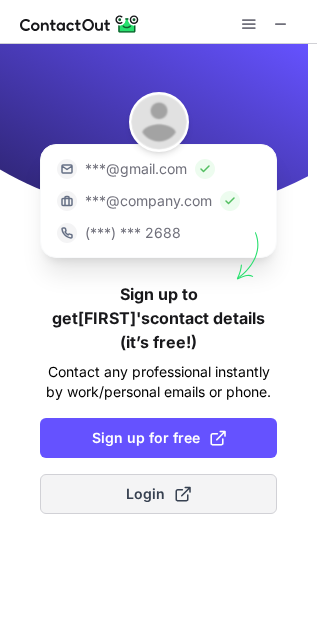 click on "Login" at bounding box center [158, 494] 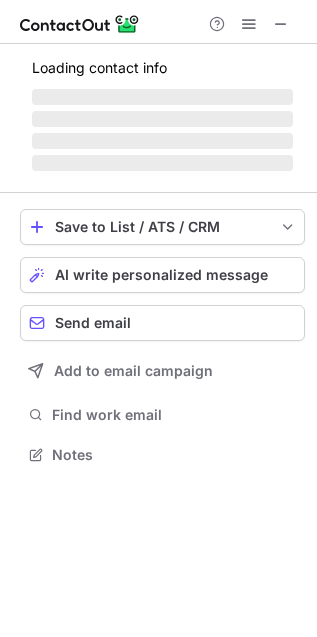 scroll, scrollTop: 10, scrollLeft: 10, axis: both 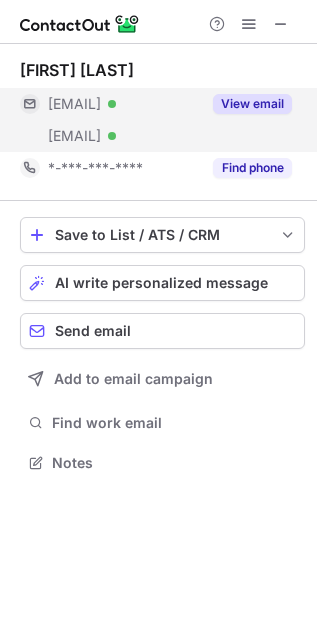 click on "View email" at bounding box center (252, 104) 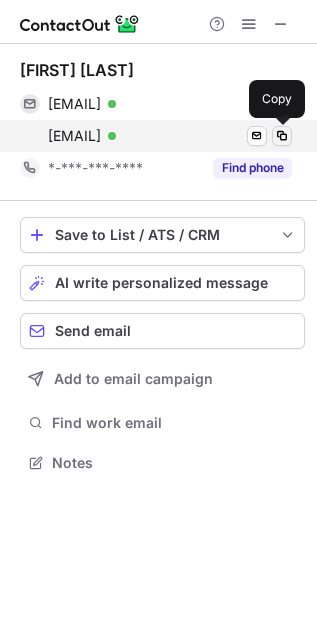 click at bounding box center (282, 136) 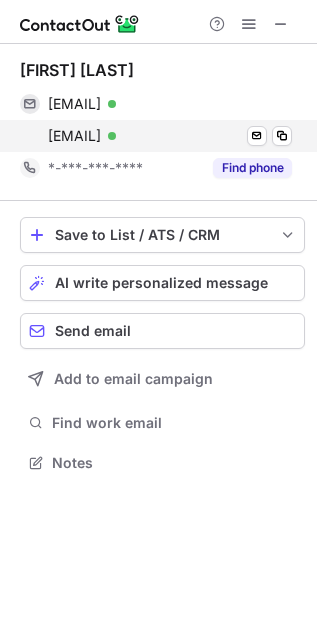 scroll, scrollTop: 442, scrollLeft: 317, axis: both 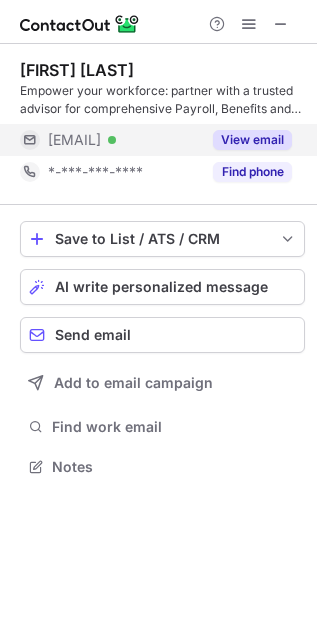 click on "View email" at bounding box center (252, 140) 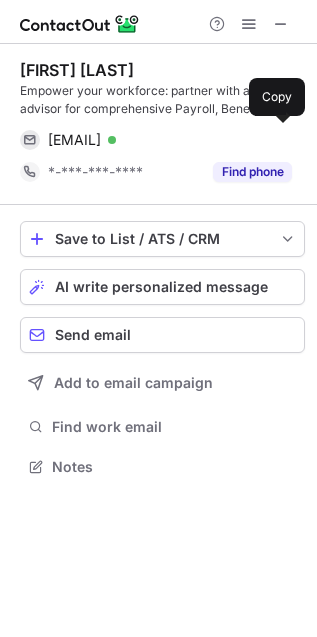click on "dstampone@stratfordlink.com Verified" at bounding box center (170, 140) 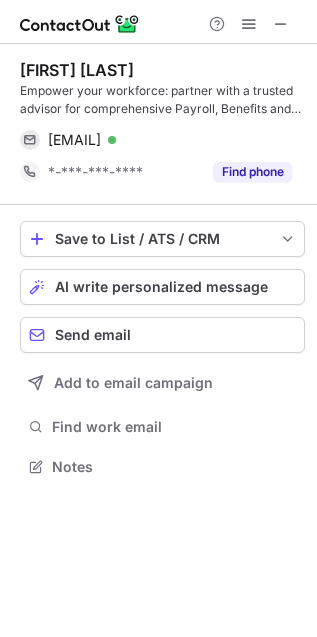 scroll, scrollTop: 442, scrollLeft: 317, axis: both 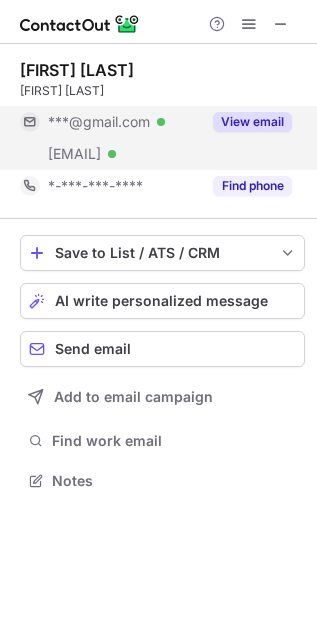 click on "View email" at bounding box center [252, 122] 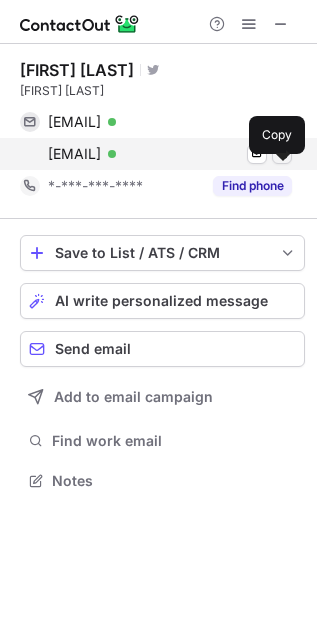 click at bounding box center (282, 154) 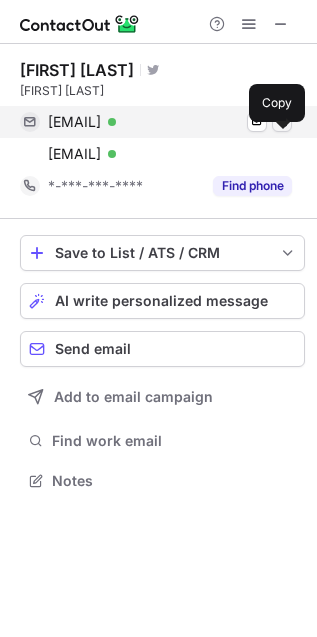 click at bounding box center (282, 122) 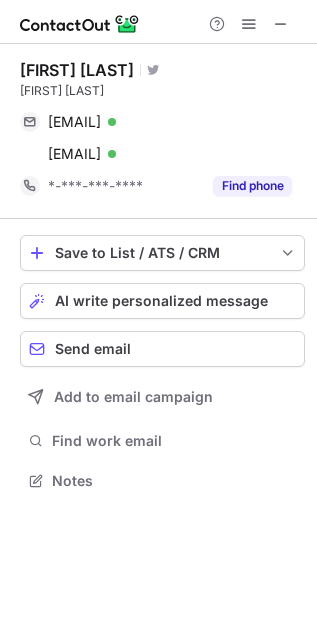 scroll, scrollTop: 442, scrollLeft: 317, axis: both 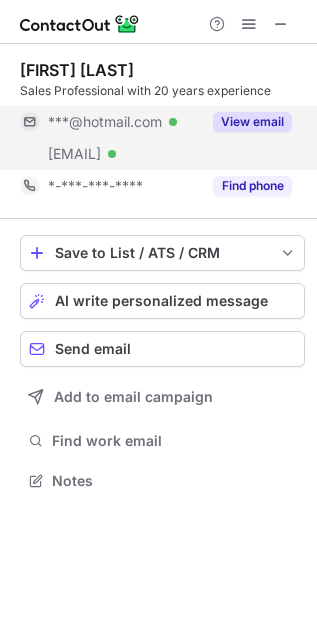 click on "View email" at bounding box center [252, 122] 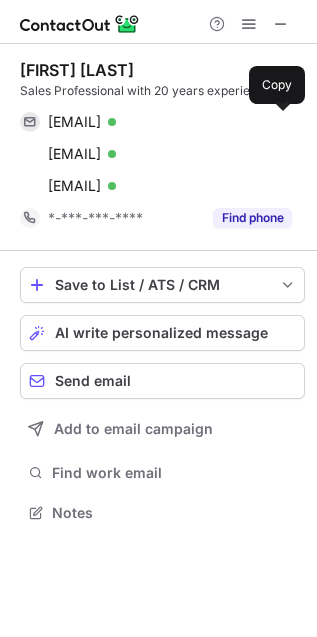 scroll, scrollTop: 10, scrollLeft: 10, axis: both 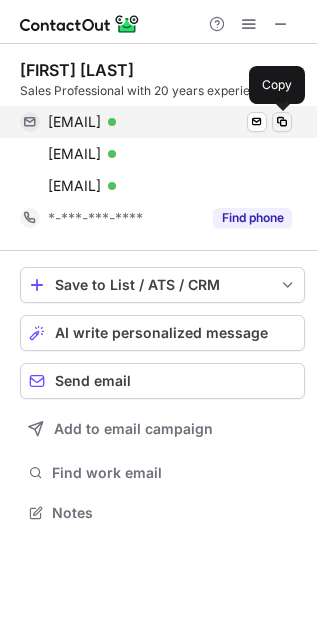 click at bounding box center [282, 122] 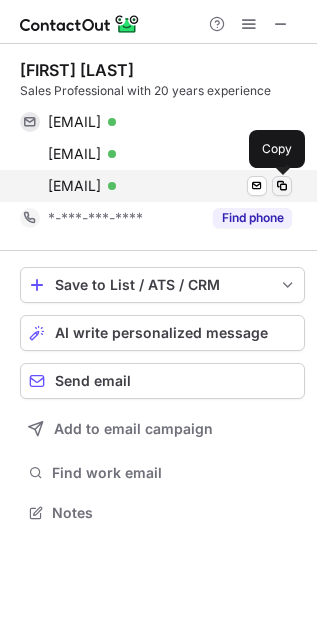 click at bounding box center [282, 186] 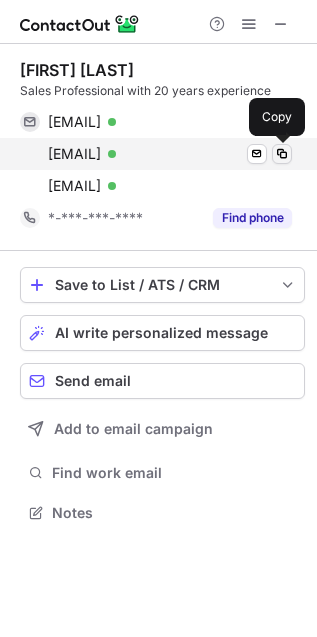 click at bounding box center (282, 154) 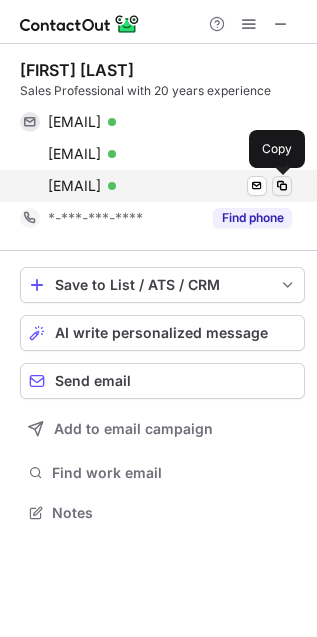 click at bounding box center [282, 186] 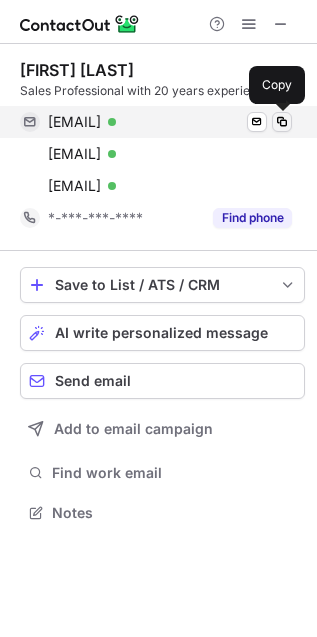 click at bounding box center [282, 122] 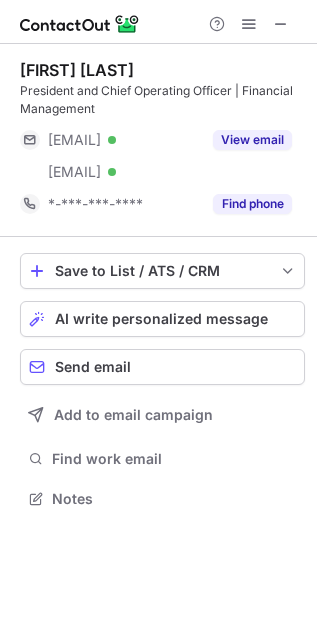 scroll, scrollTop: 485, scrollLeft: 317, axis: both 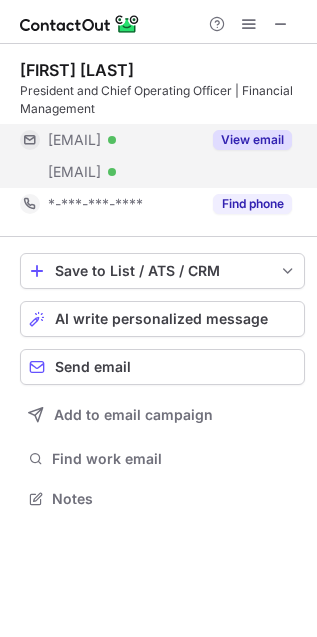 click on "View email" at bounding box center [252, 140] 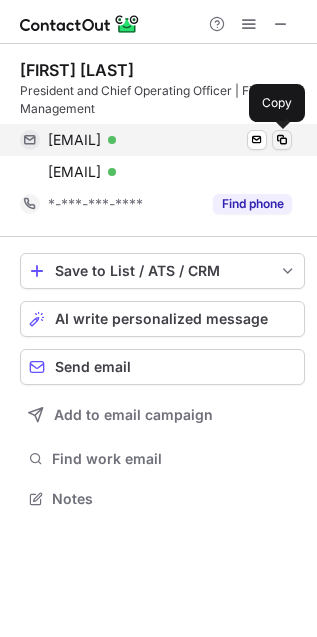 click at bounding box center [282, 140] 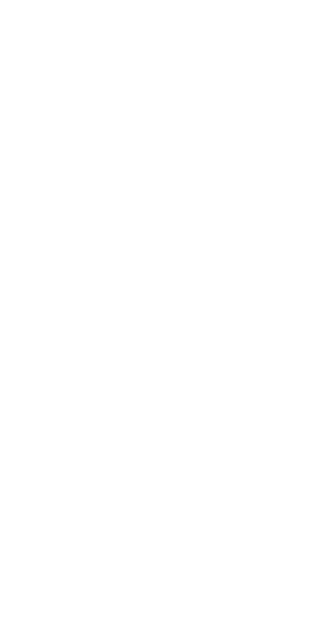 scroll, scrollTop: 0, scrollLeft: 0, axis: both 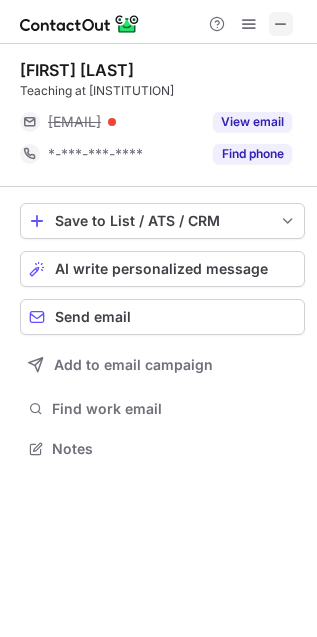 click at bounding box center [281, 24] 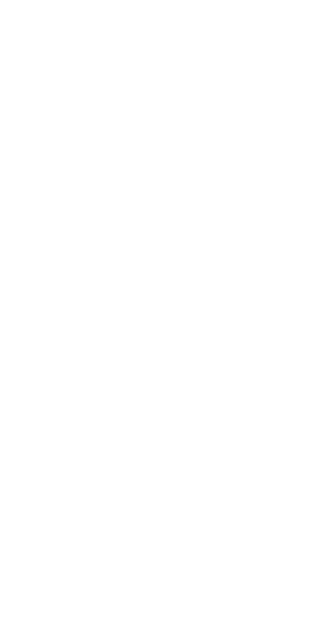 scroll, scrollTop: 0, scrollLeft: 0, axis: both 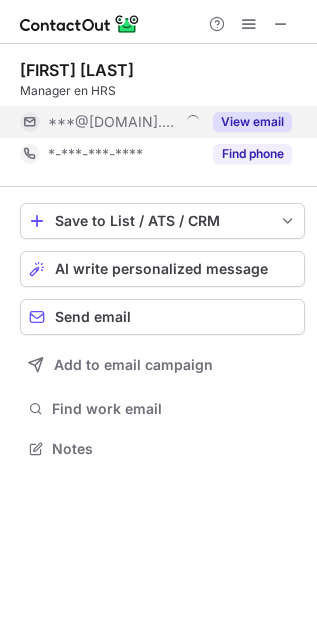 click on "View email" at bounding box center [252, 122] 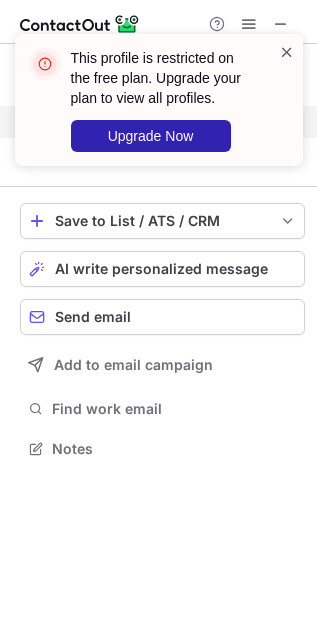 click at bounding box center [287, 52] 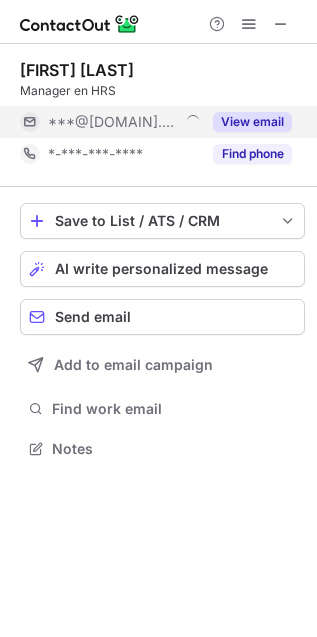 click on "This profile is restricted on the free plan. Upgrade your plan to view all profiles. Upgrade Now" at bounding box center (159, 108) 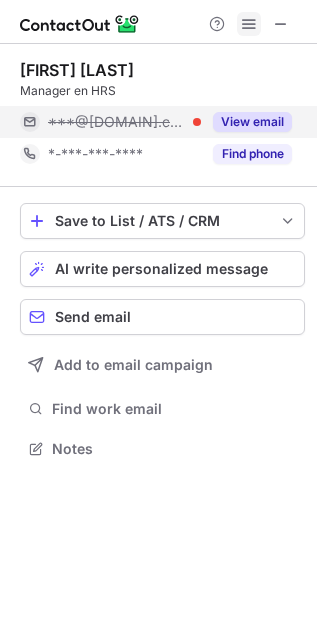 click at bounding box center [249, 24] 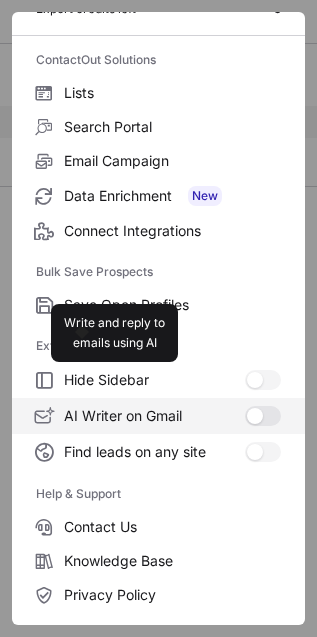 scroll, scrollTop: 195, scrollLeft: 0, axis: vertical 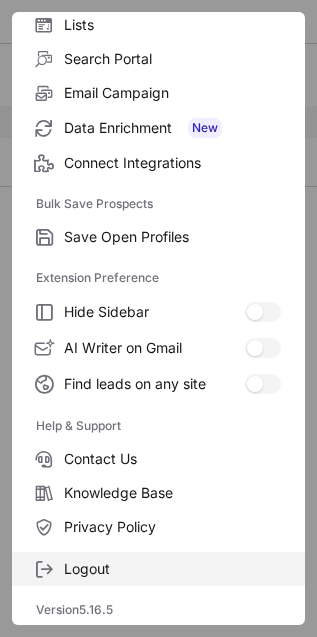click on "Logout" at bounding box center (158, 569) 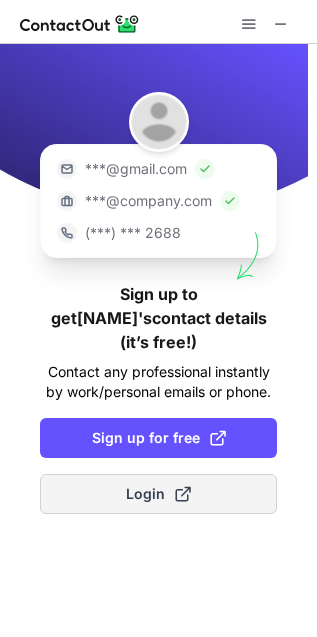 click on "Login" at bounding box center (158, 494) 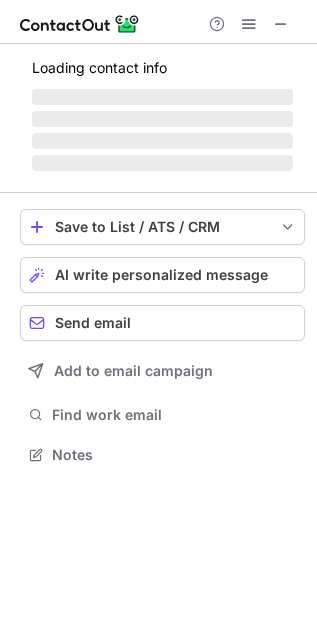scroll, scrollTop: 10, scrollLeft: 10, axis: both 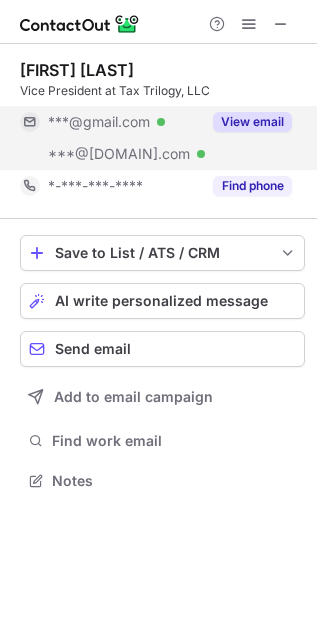 click on "View email" at bounding box center [252, 122] 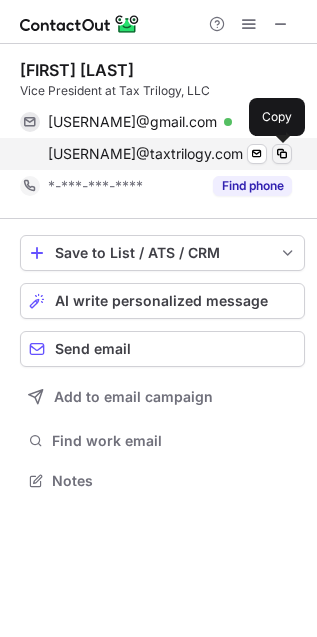 click at bounding box center (282, 154) 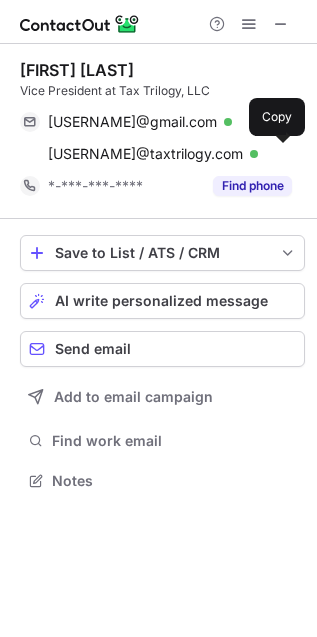 click on "khazelyii@gmail.com Verified Send email Copy khazely@taxtrilogy.com Verified Send email Copy" at bounding box center (162, 138) 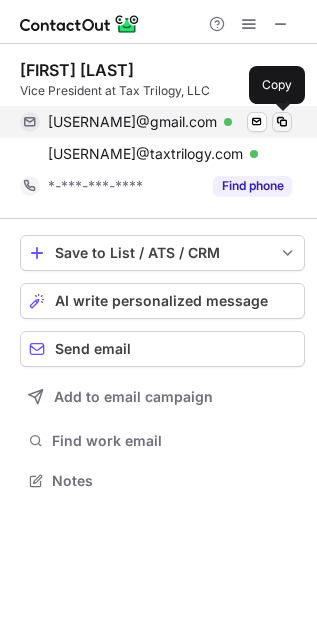 click at bounding box center (282, 122) 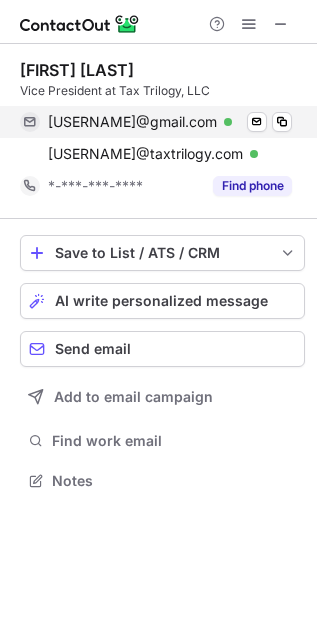 scroll, scrollTop: 442, scrollLeft: 317, axis: both 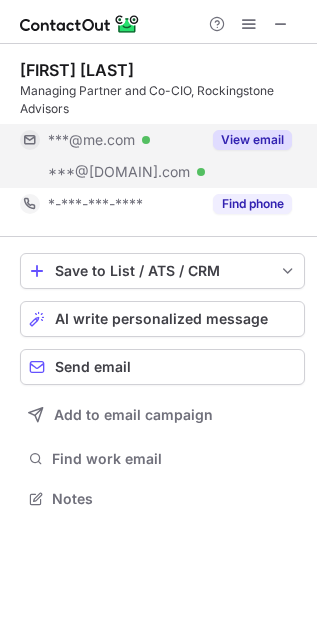 click on "View email" at bounding box center [252, 140] 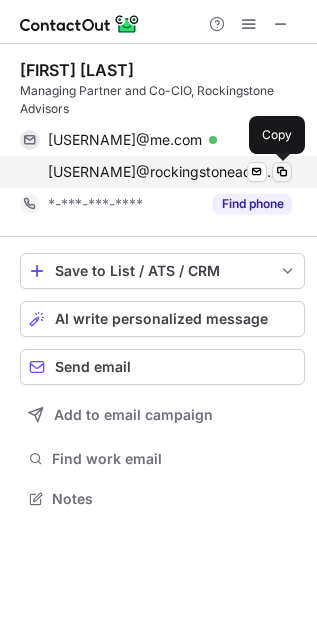 click at bounding box center [282, 172] 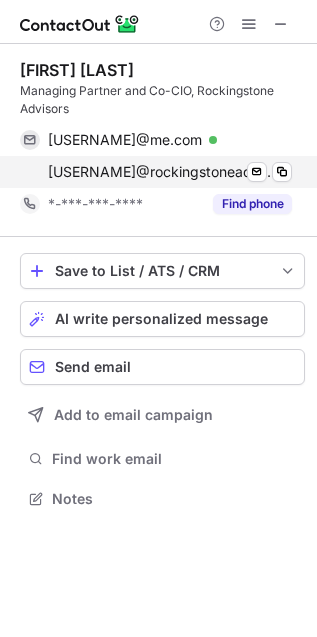 scroll, scrollTop: 442, scrollLeft: 317, axis: both 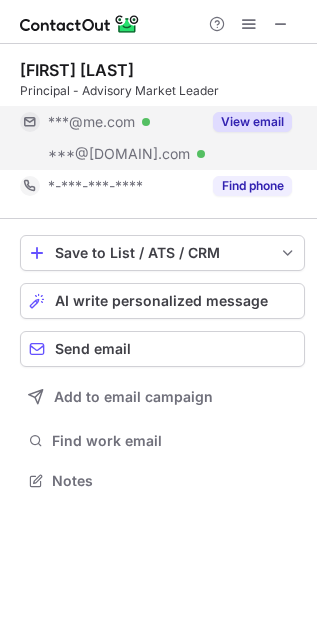 click on "View email" at bounding box center (252, 122) 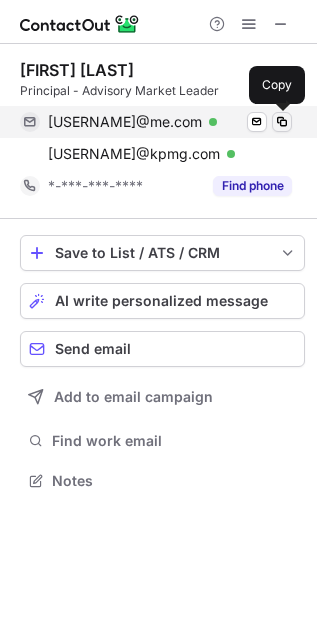 click at bounding box center (282, 122) 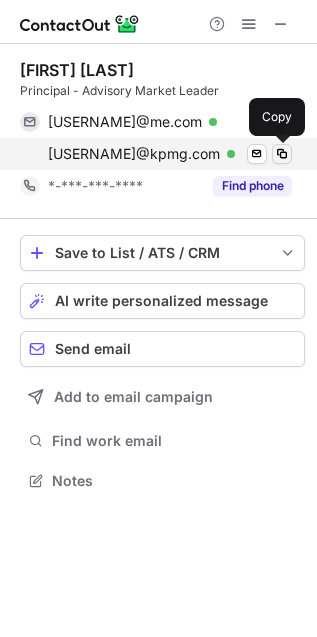 click at bounding box center [282, 154] 